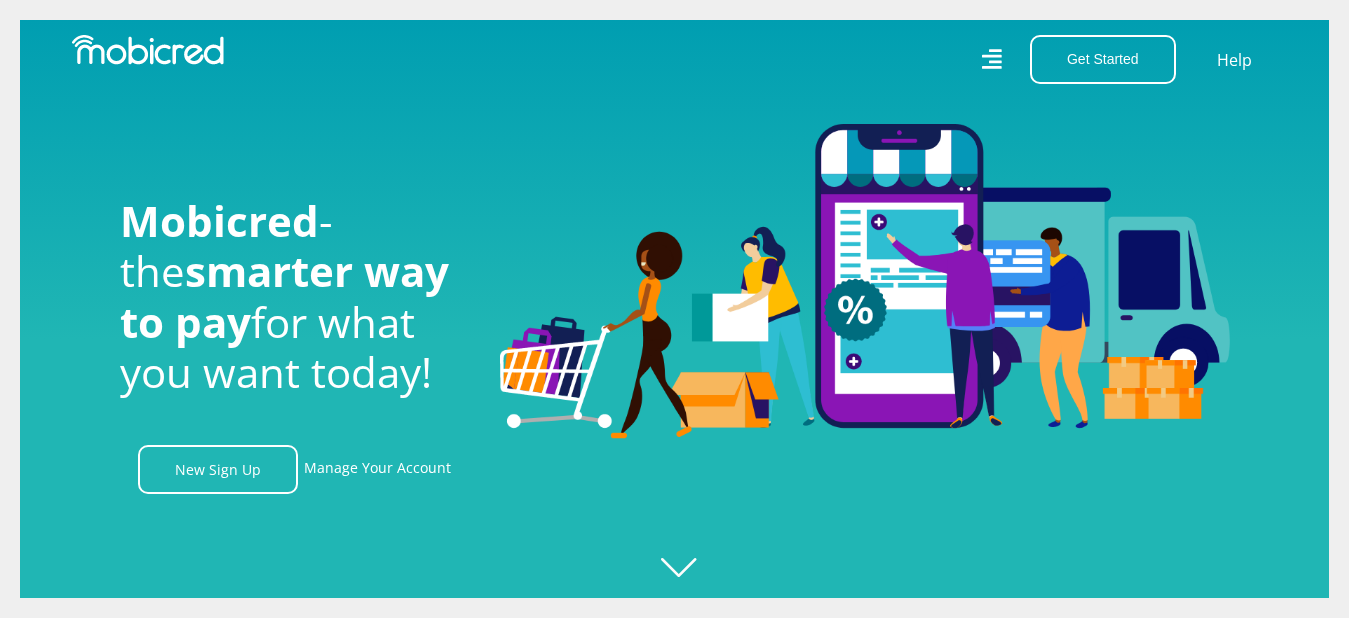 scroll, scrollTop: 0, scrollLeft: 0, axis: both 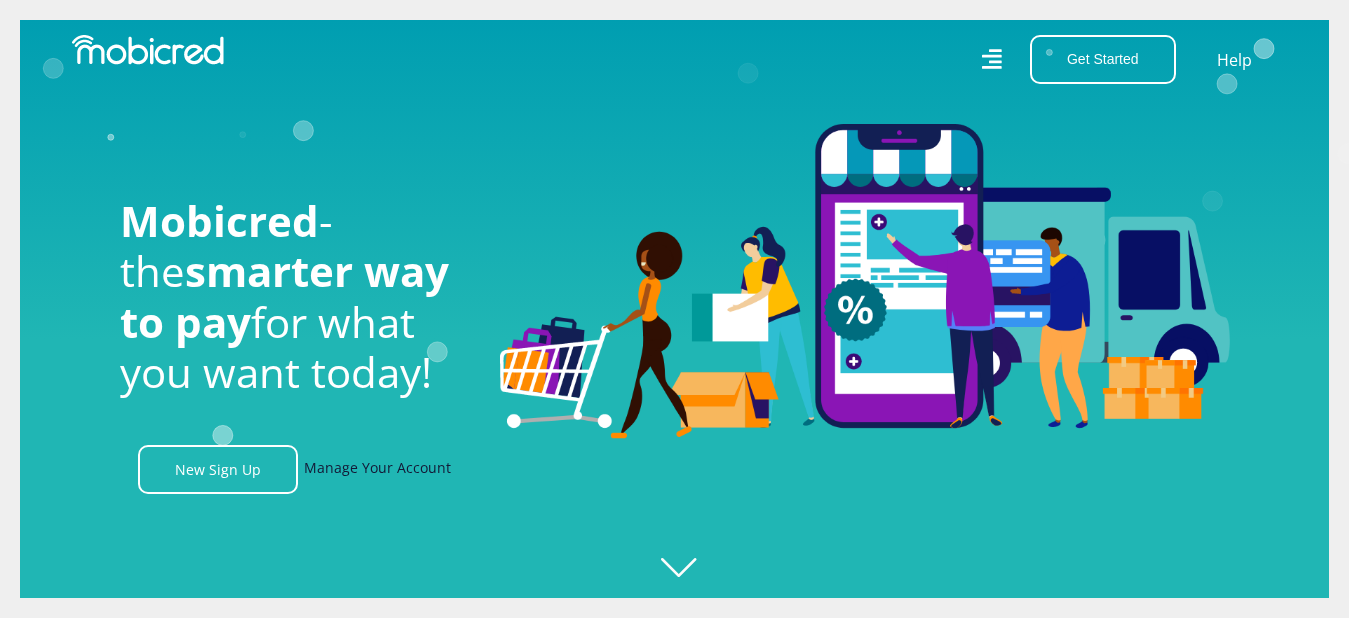 click on "Manage Your Account" at bounding box center [377, 469] 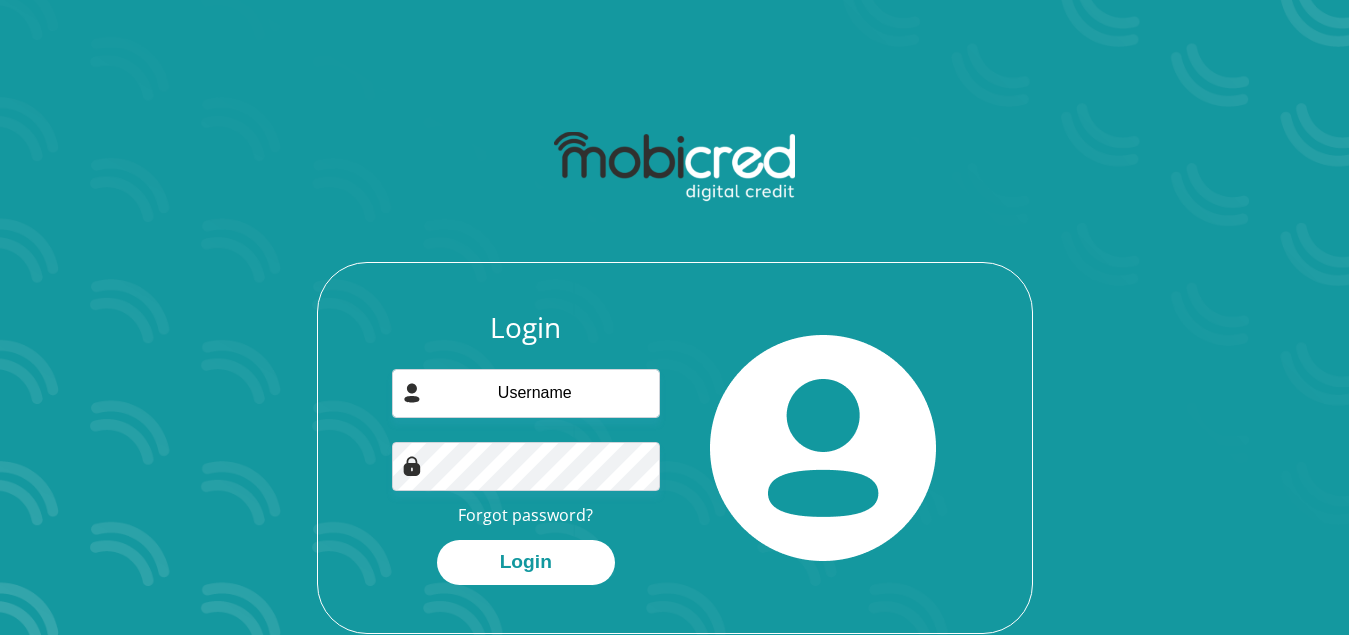 scroll, scrollTop: 0, scrollLeft: 0, axis: both 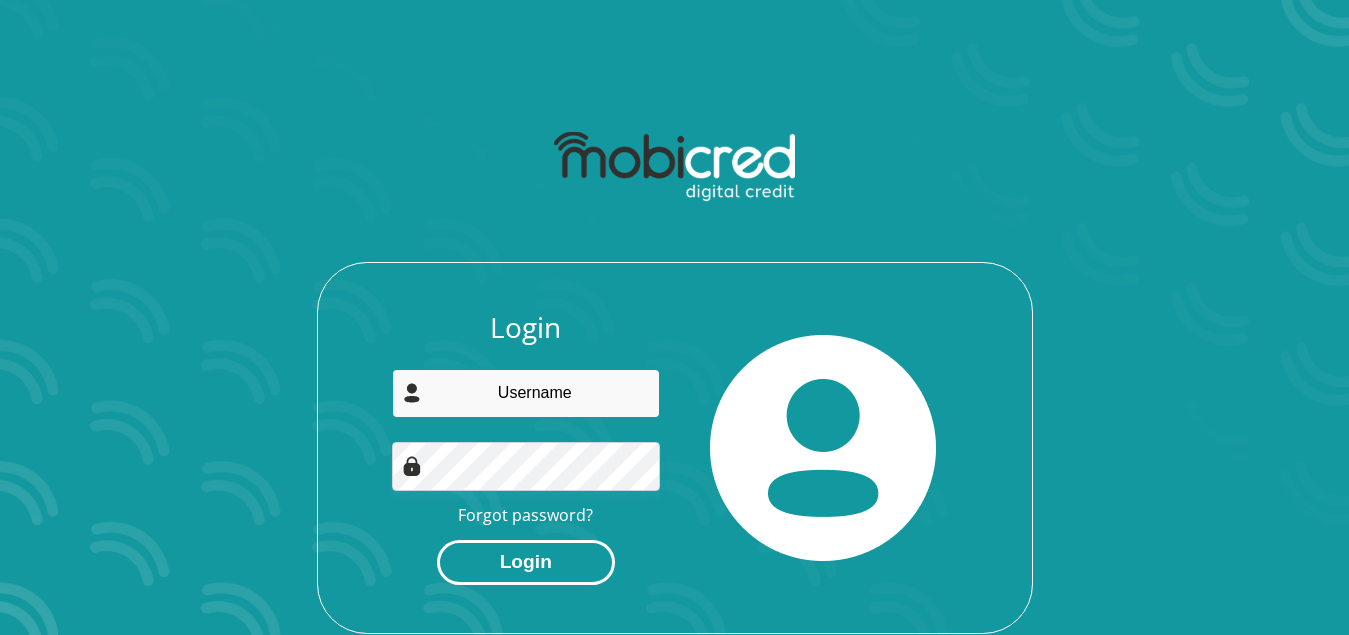 type on "sizweamahlangu@gmail.com" 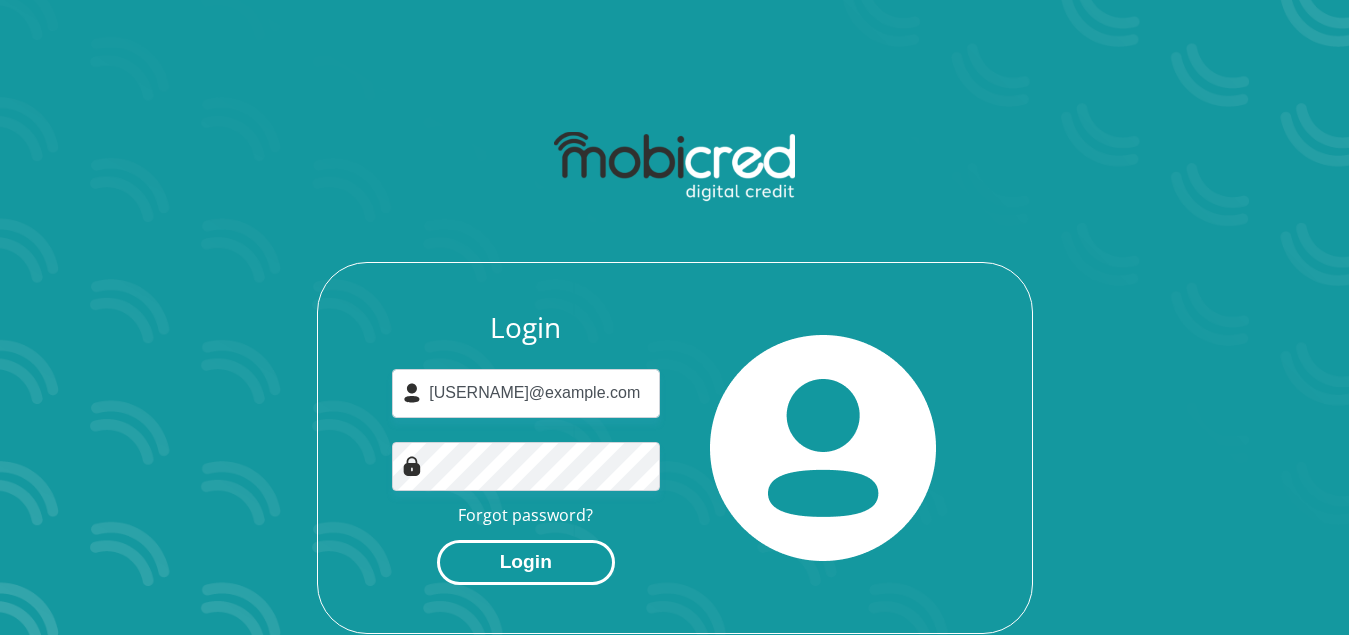 click on "Login" at bounding box center (526, 562) 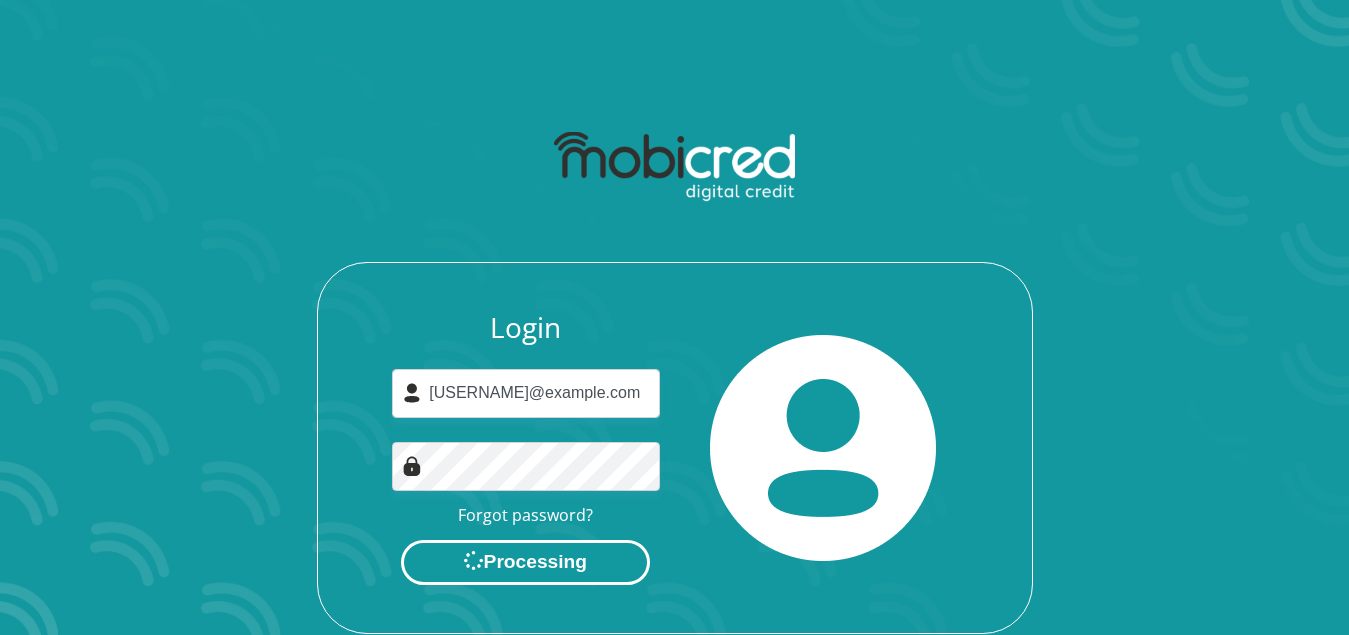 scroll, scrollTop: 0, scrollLeft: 0, axis: both 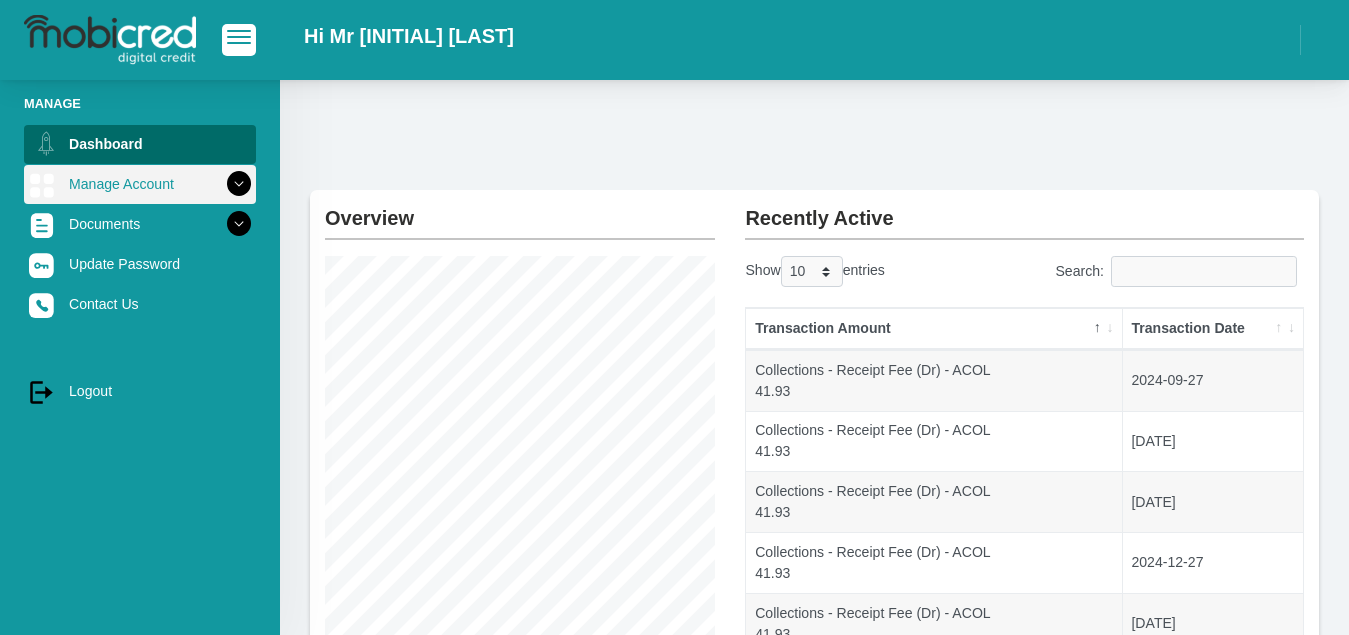 click at bounding box center (239, 184) 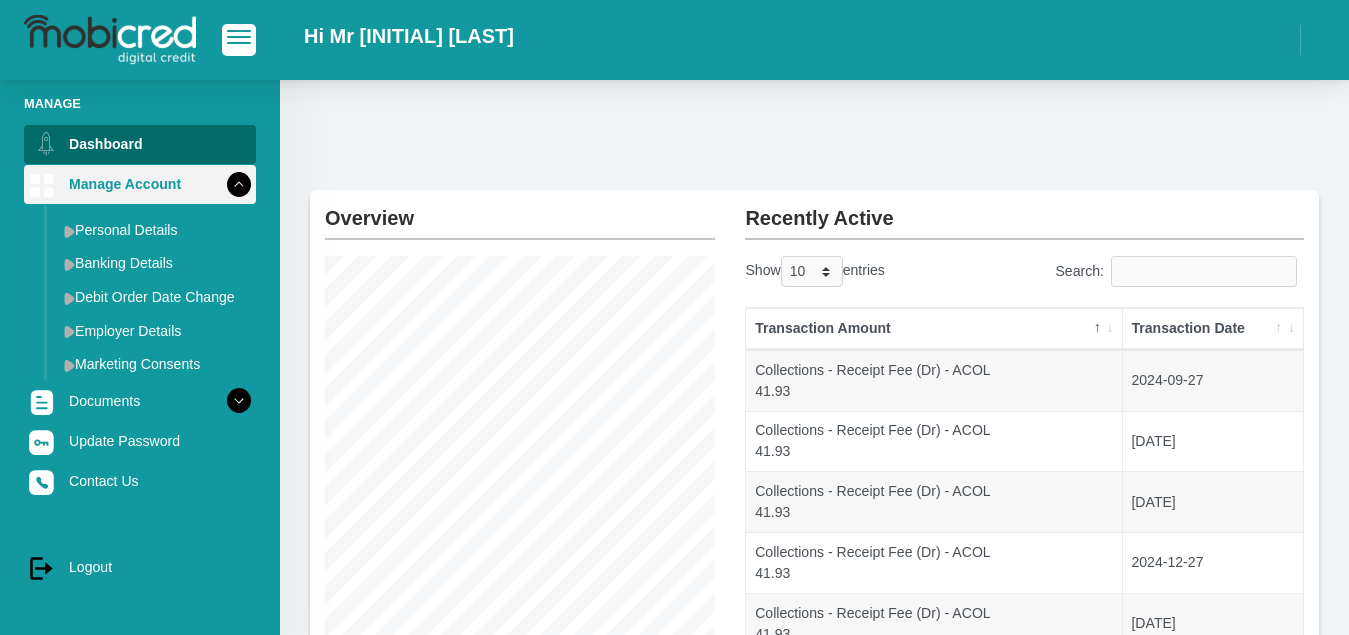 click at bounding box center (239, 184) 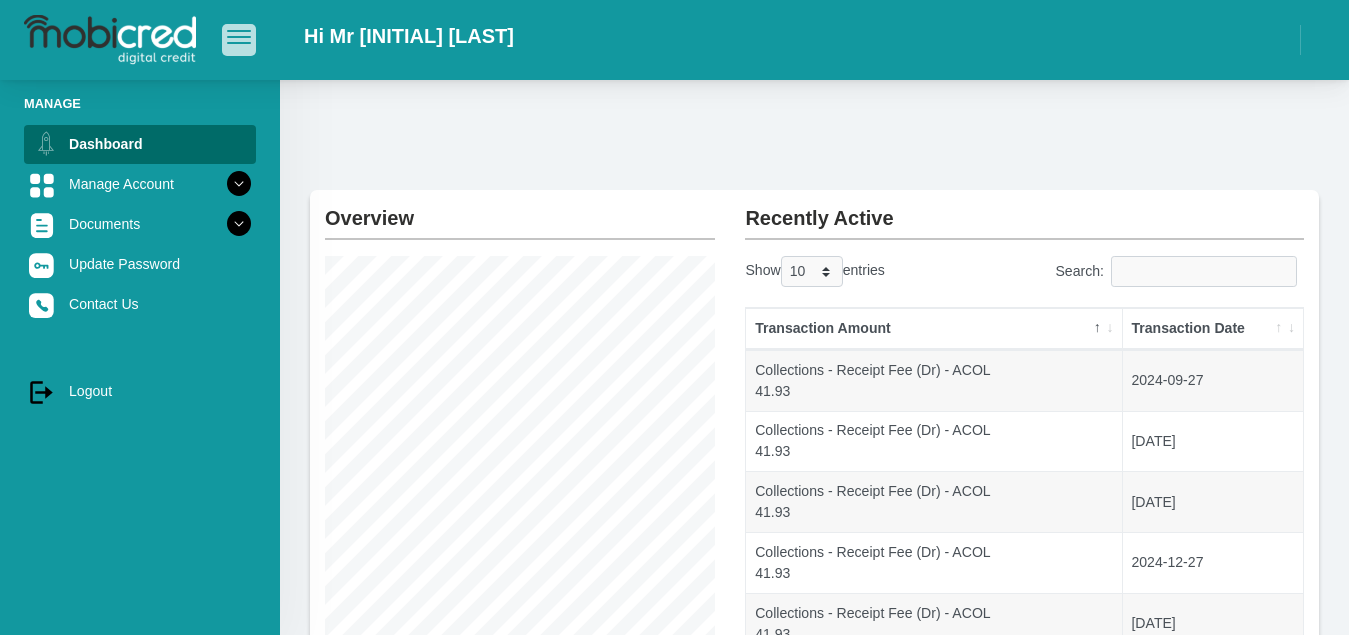 click at bounding box center (239, 39) 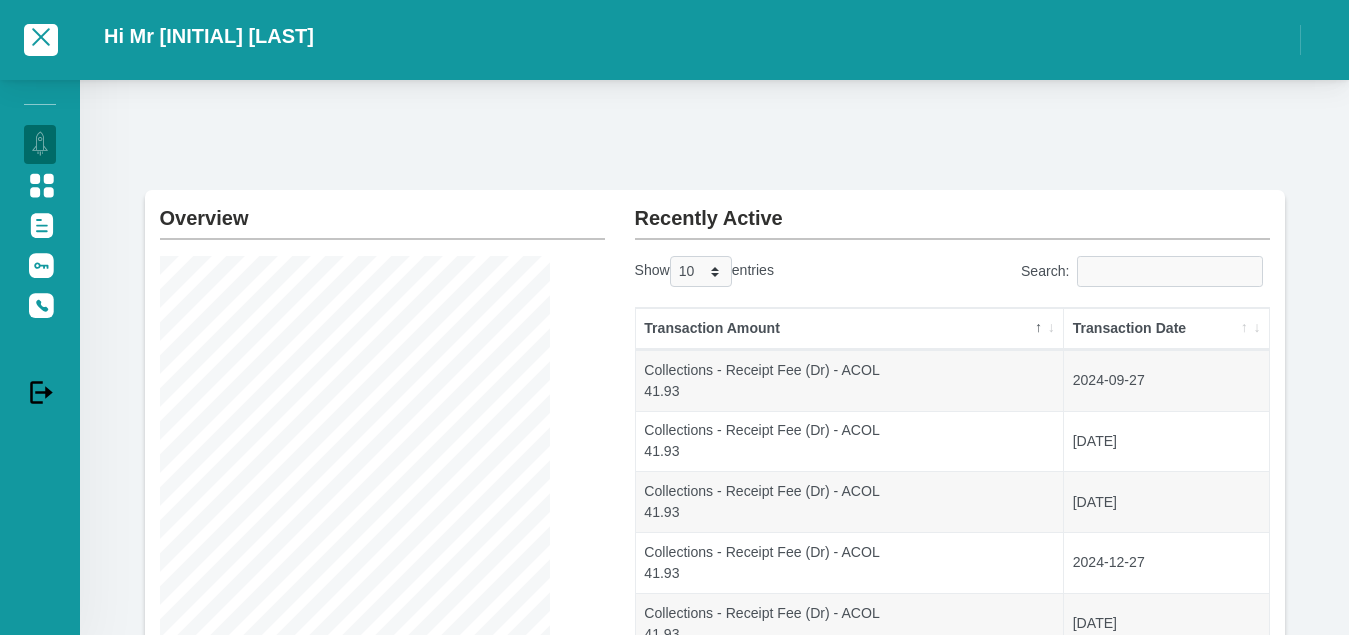 click on "Overview
Instalment amount: 512.27 i
Account Start Date: 13 May 2024
Account Number: ******7540
Recently Active
Show  10 25 50 100  entries Search:
Transaction Amount Transaction Date
41.93" at bounding box center (714, 569) 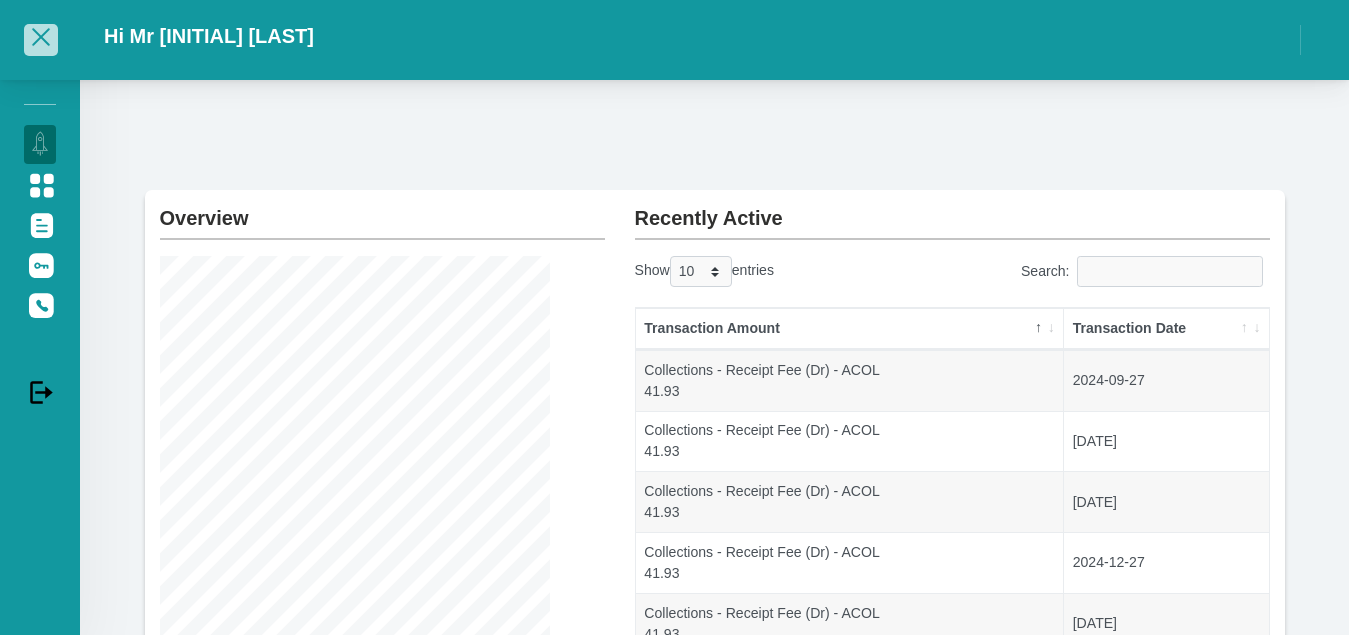 click at bounding box center (41, 39) 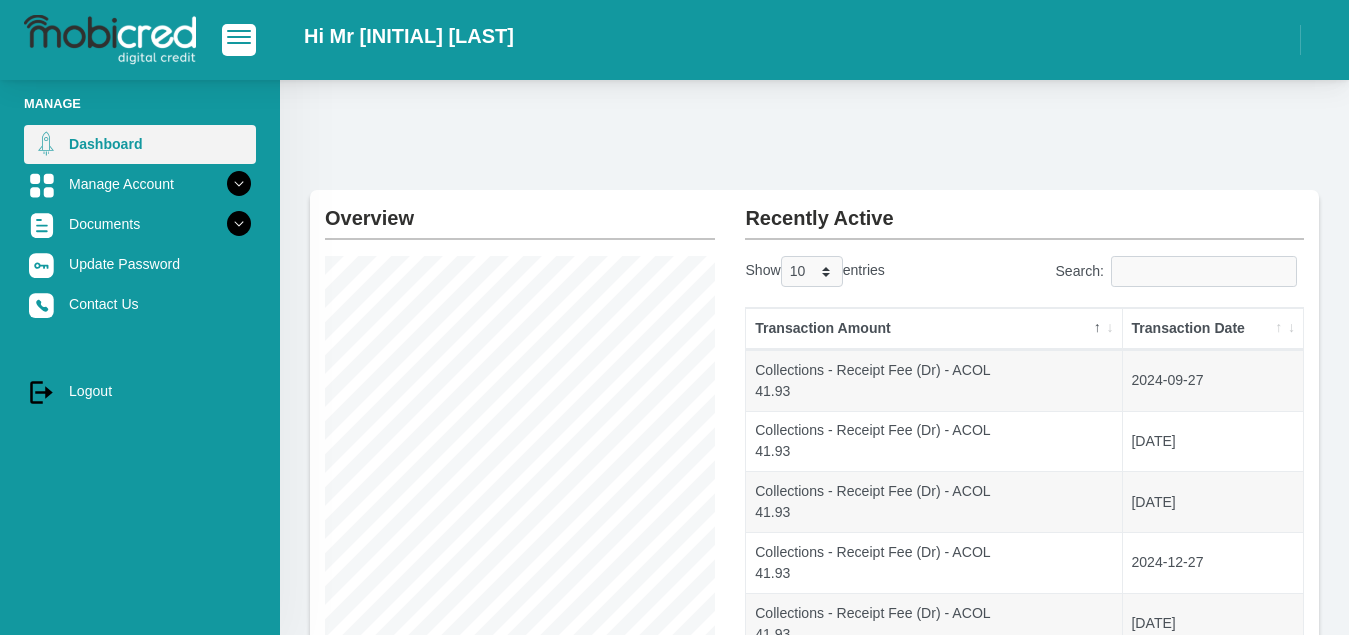 click on "Dashboard" at bounding box center (140, 144) 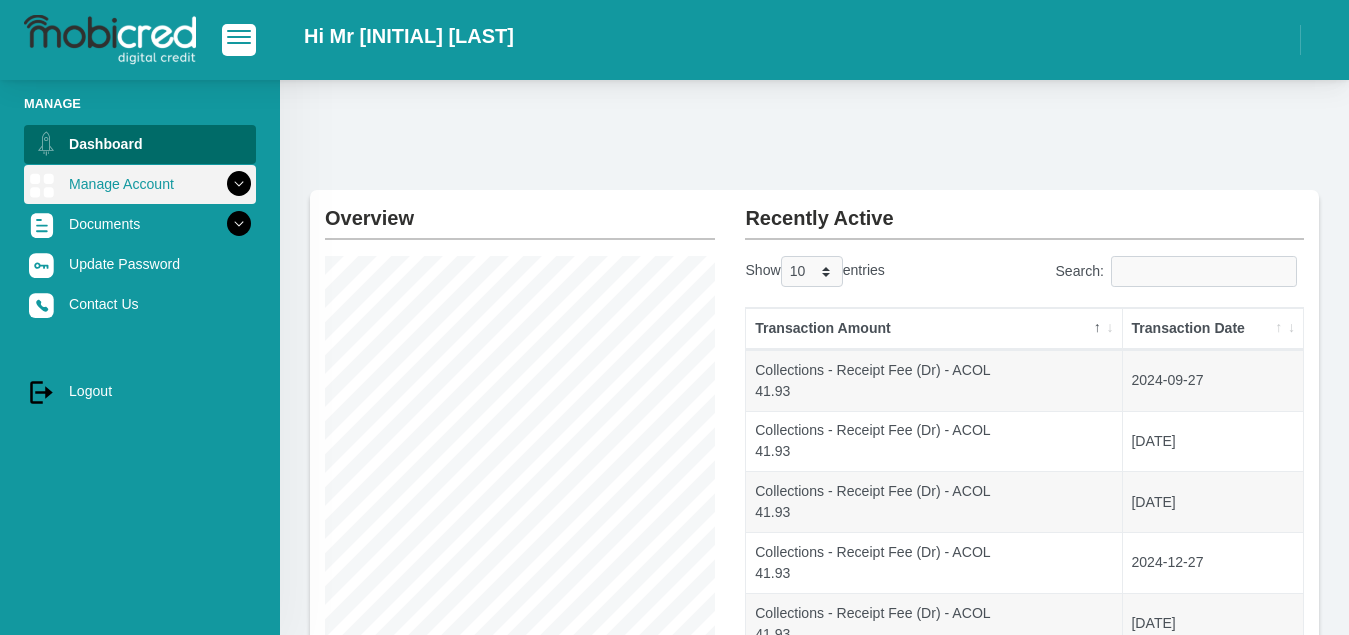 click at bounding box center (239, 184) 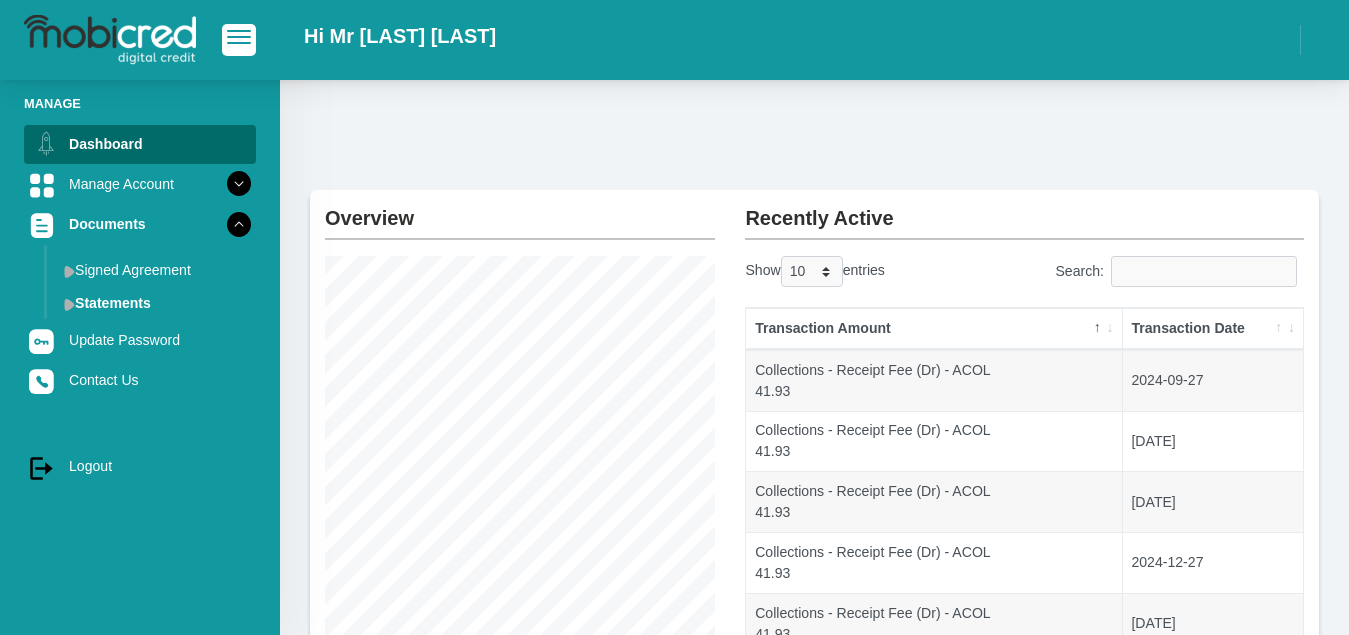 scroll, scrollTop: 0, scrollLeft: 0, axis: both 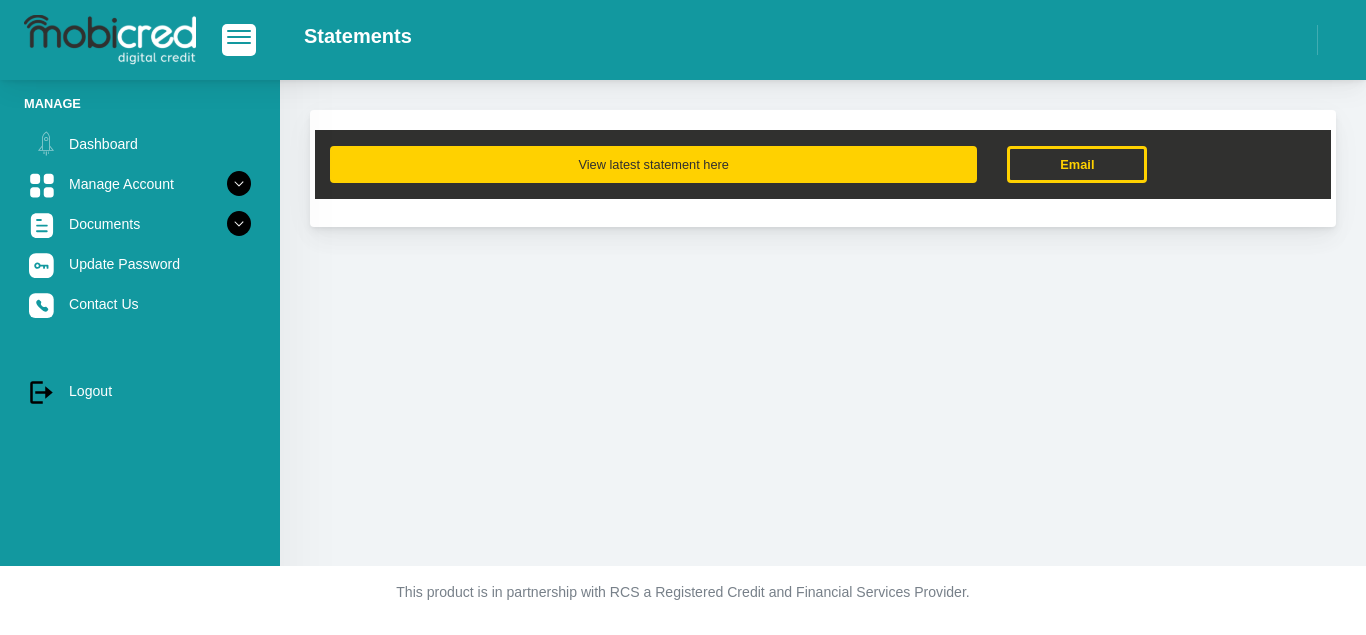 click on "View latest statement here" at bounding box center [653, 164] 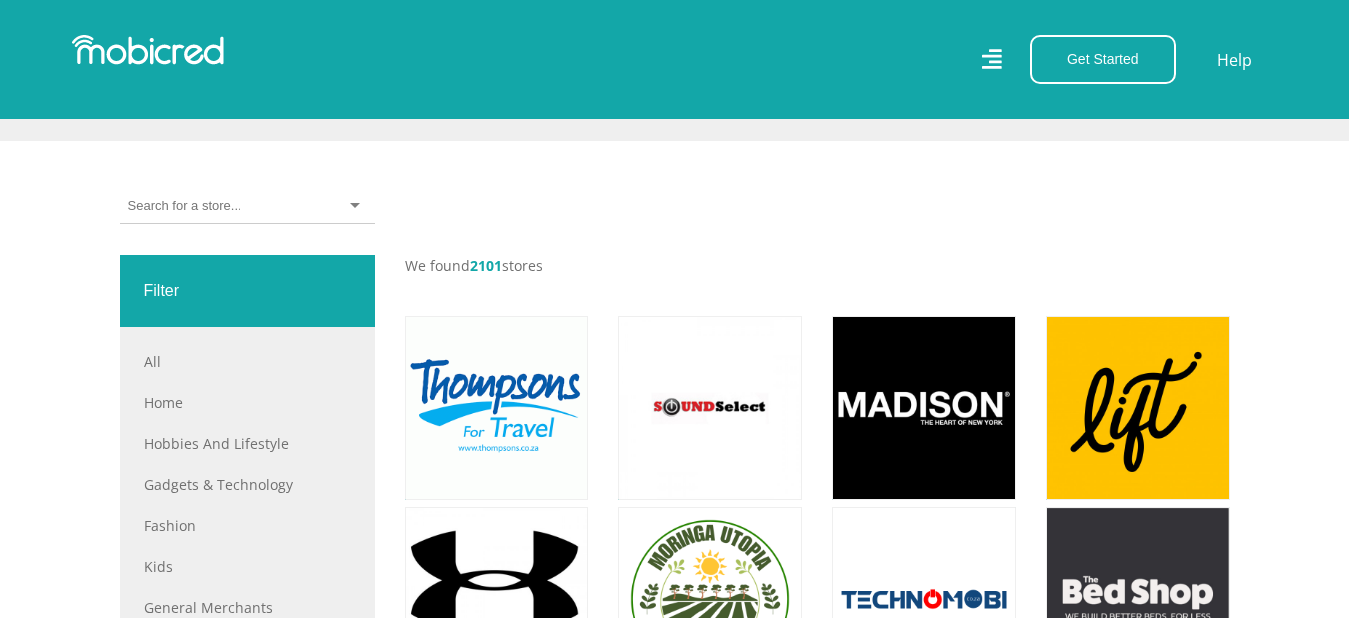 scroll, scrollTop: 539, scrollLeft: 0, axis: vertical 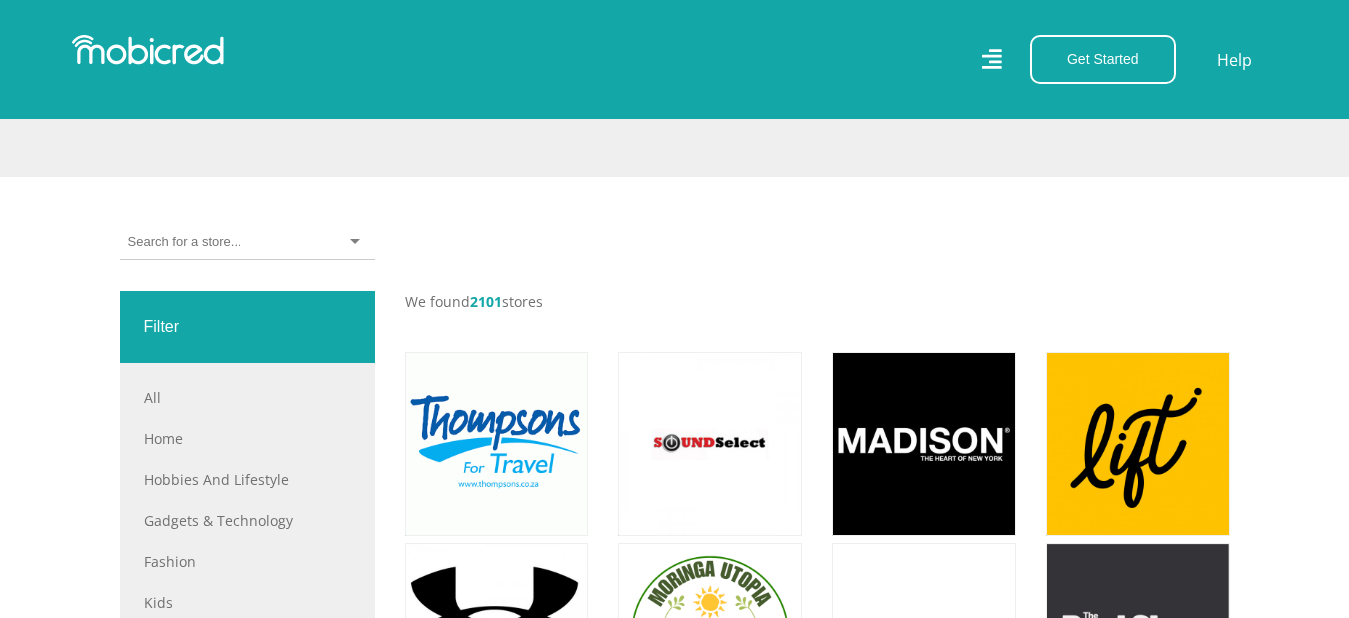 click at bounding box center (247, 242) 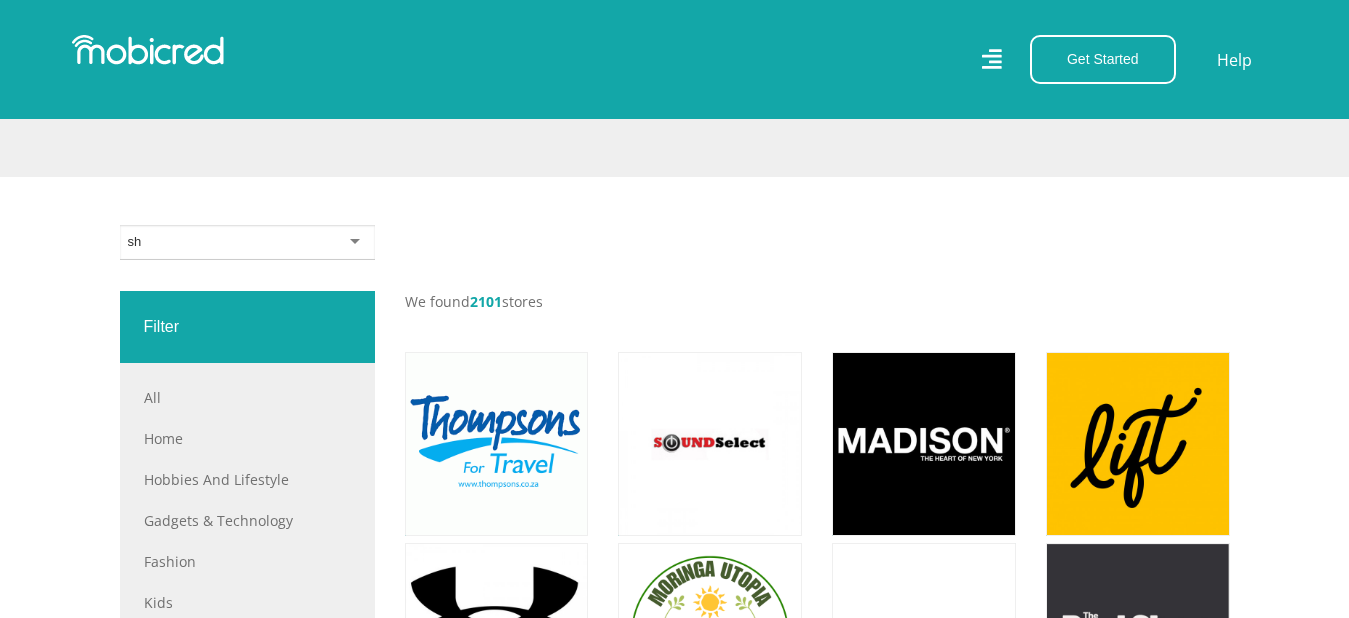 type on "s" 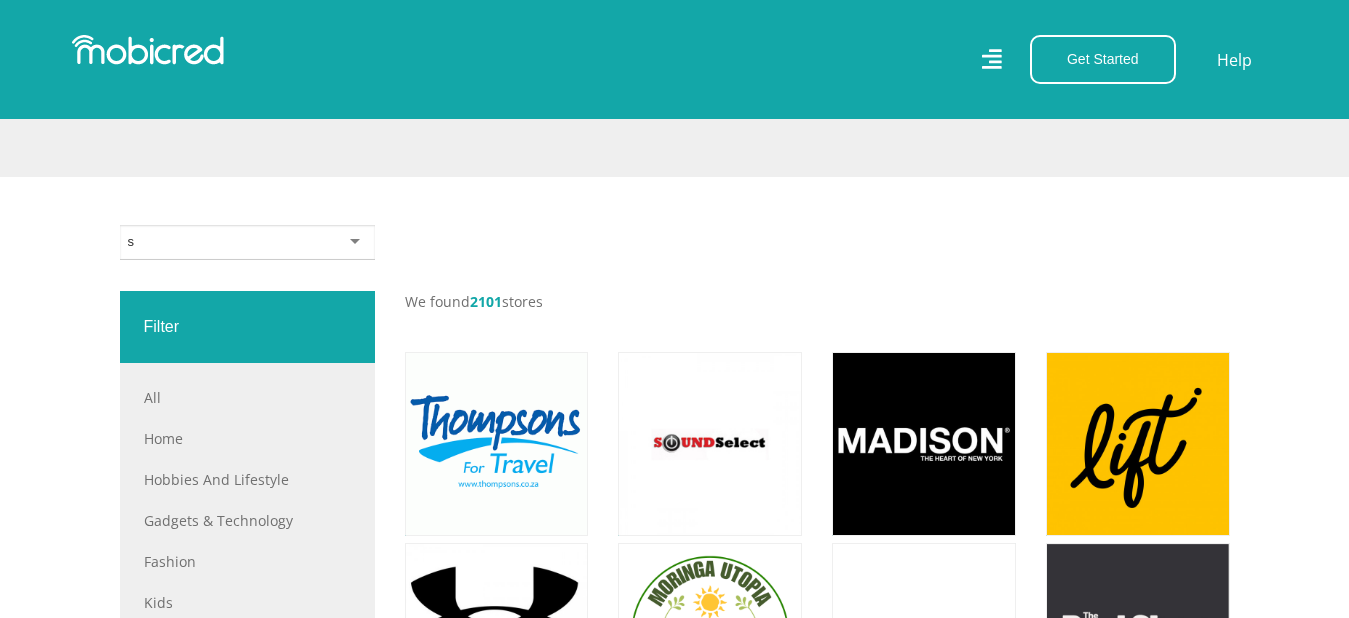 type 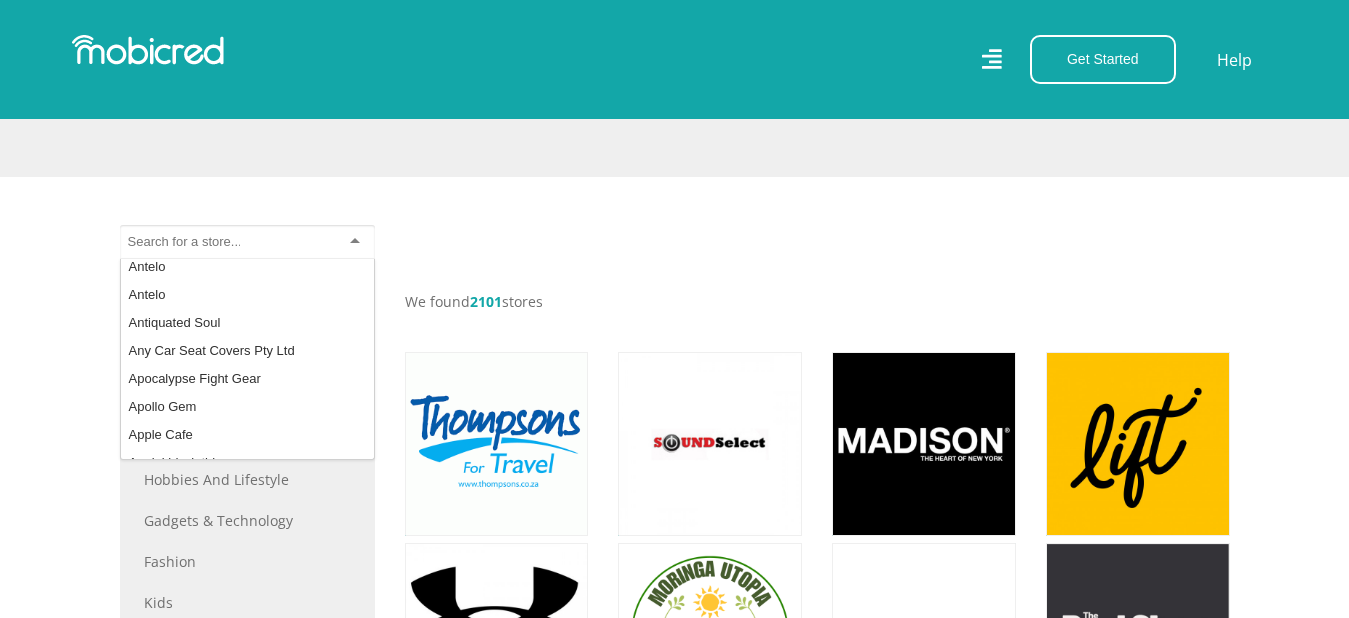 scroll, scrollTop: 3013, scrollLeft: 0, axis: vertical 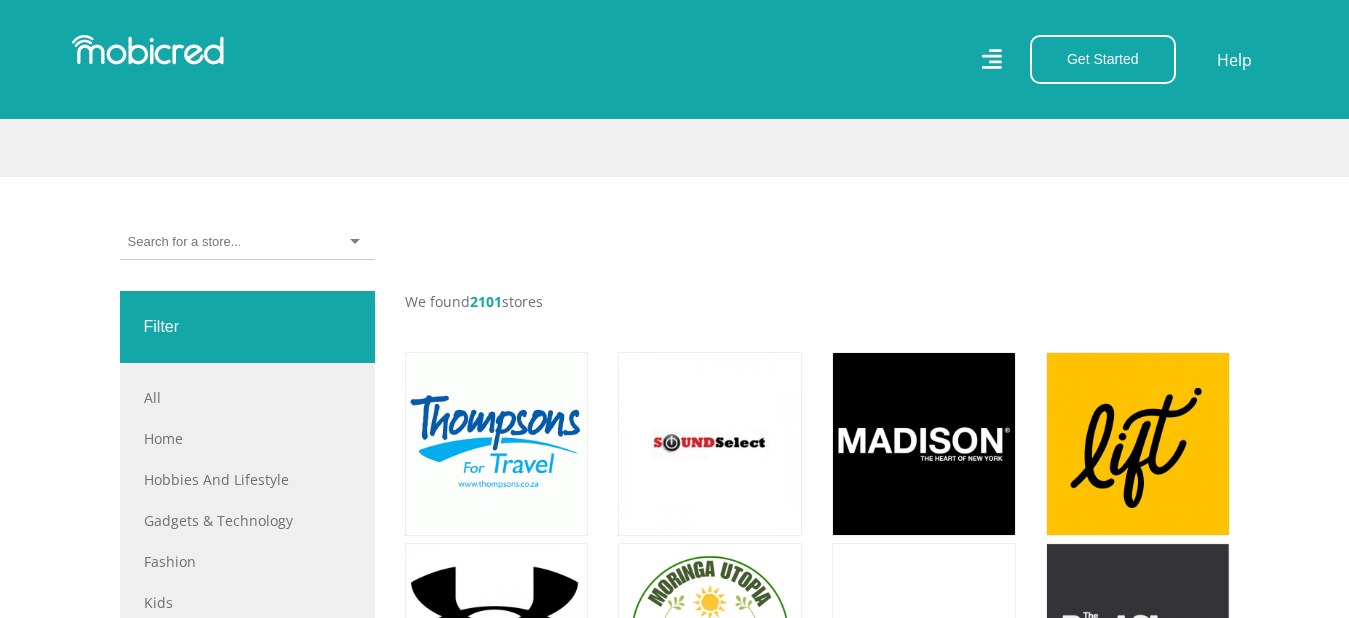 click on "#IRLTraining 3at1 Kenilworth 3MS 3rd Base Urban (Pty) Ltd 3rMobiles 3S International 4 A STEAL 4 seasons 4 U 413 Racing 4home.co.za and S&H Electronic Services 4launt 4Months 4WD Online 4x4 Direct 4x4 Mega World 5 Star Furniture A&S Wholesalers Abby River Absolute Skin Abuddy AC Direct AC Jewellers Ac1tech Academy of Fashion Styling Accessify Ace Auto Acer ACKERMANS PHARMACY Action Clothing Action Gear Active Lifestyle Solutions ADA - CT Adanna Scents Addicted 2 Adventures Adorbs Online Adriatic Power KZN cc Advance Hoopoe Advanced Materials Technology PTY LTD Adventure Arc Kids Sensory Play Items adya-zara Aerosphere Pty Ltd Affordable Gaming Afr-Adventure Afreaka Africa Blanket Africa Fashion House Africa Sign, Frame & Stake African boss builders African Diversity Trading and Projects (Pty) ltd African Fashion International Africanpure AfricaStay Africology (Pty) Ltd Afrinet Cellular Afrique Yarn AfrishopSA Agroflex Agri B" at bounding box center (674, 956) 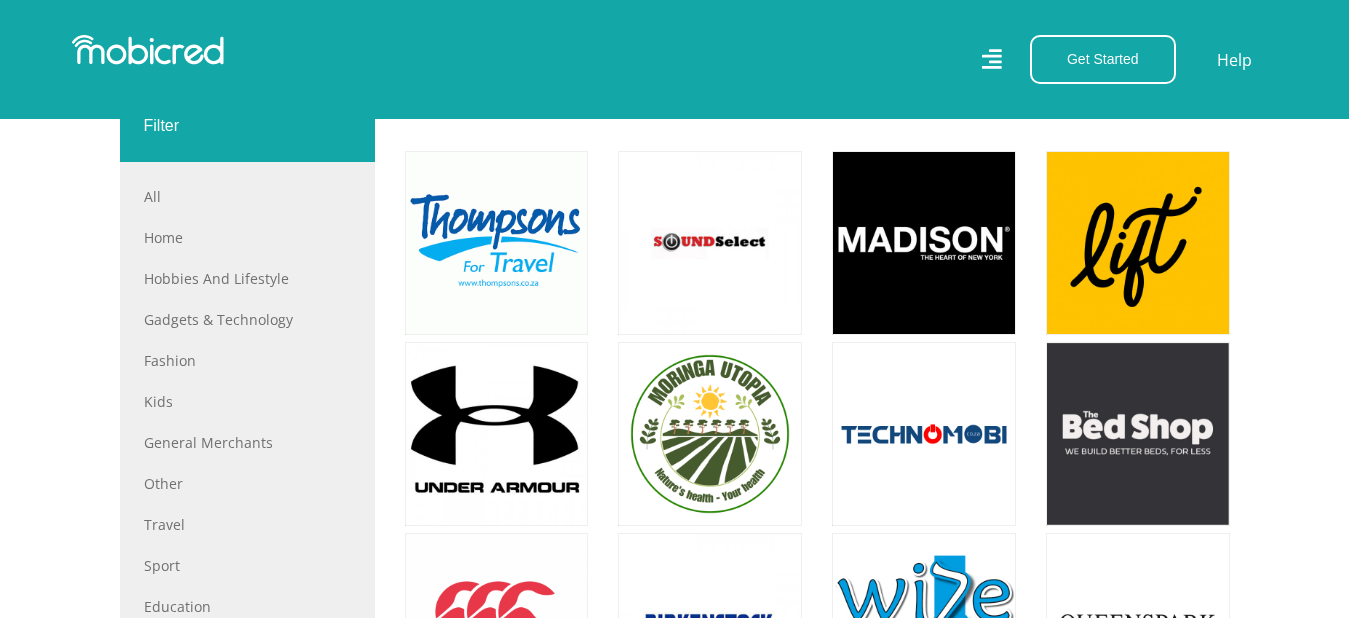 scroll, scrollTop: 758, scrollLeft: 0, axis: vertical 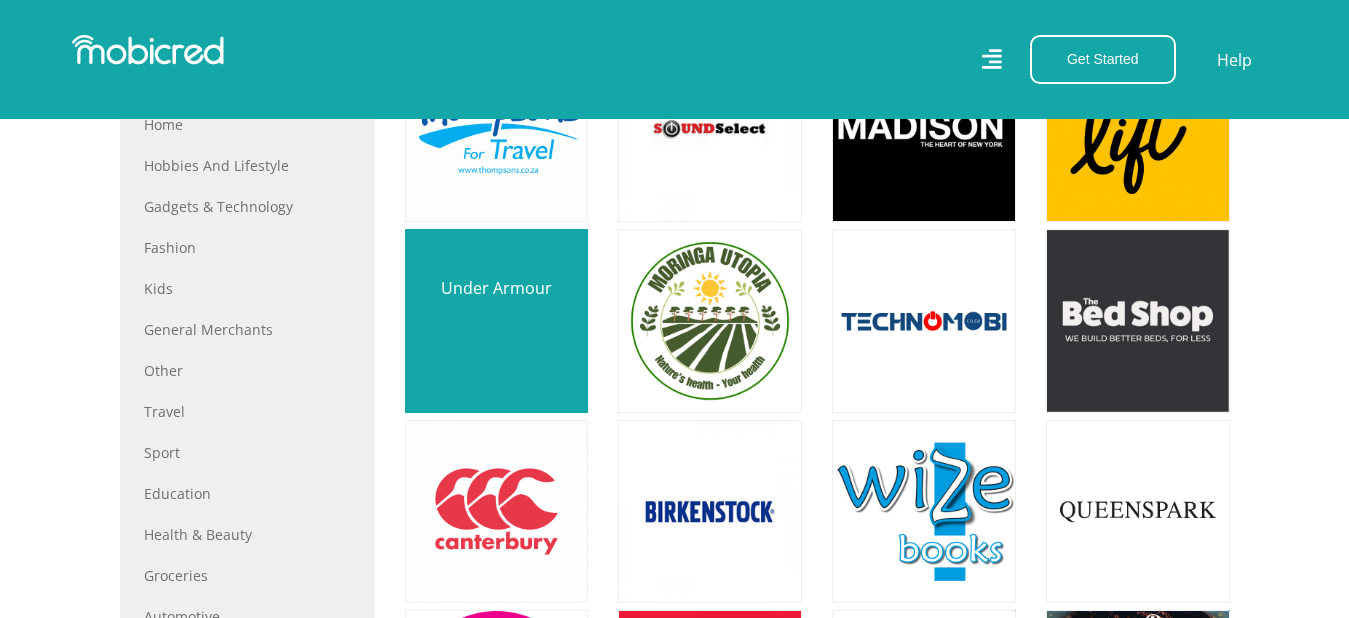 click at bounding box center (497, 321) 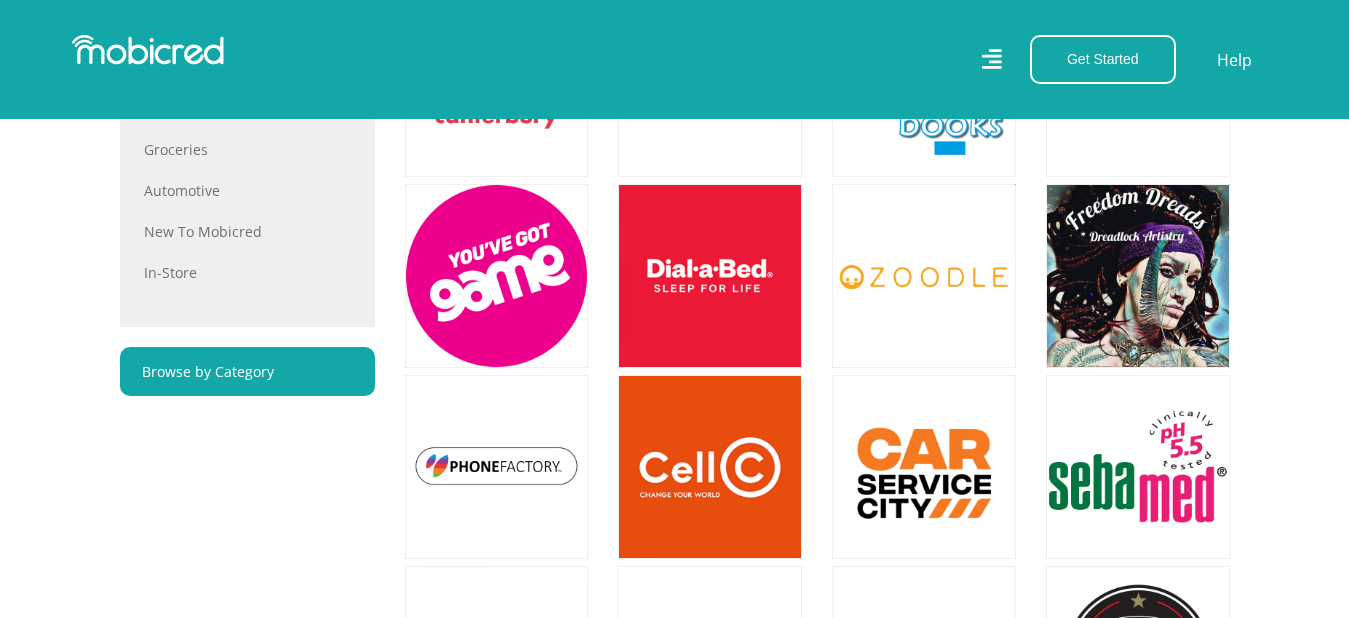 scroll, scrollTop: 1285, scrollLeft: 0, axis: vertical 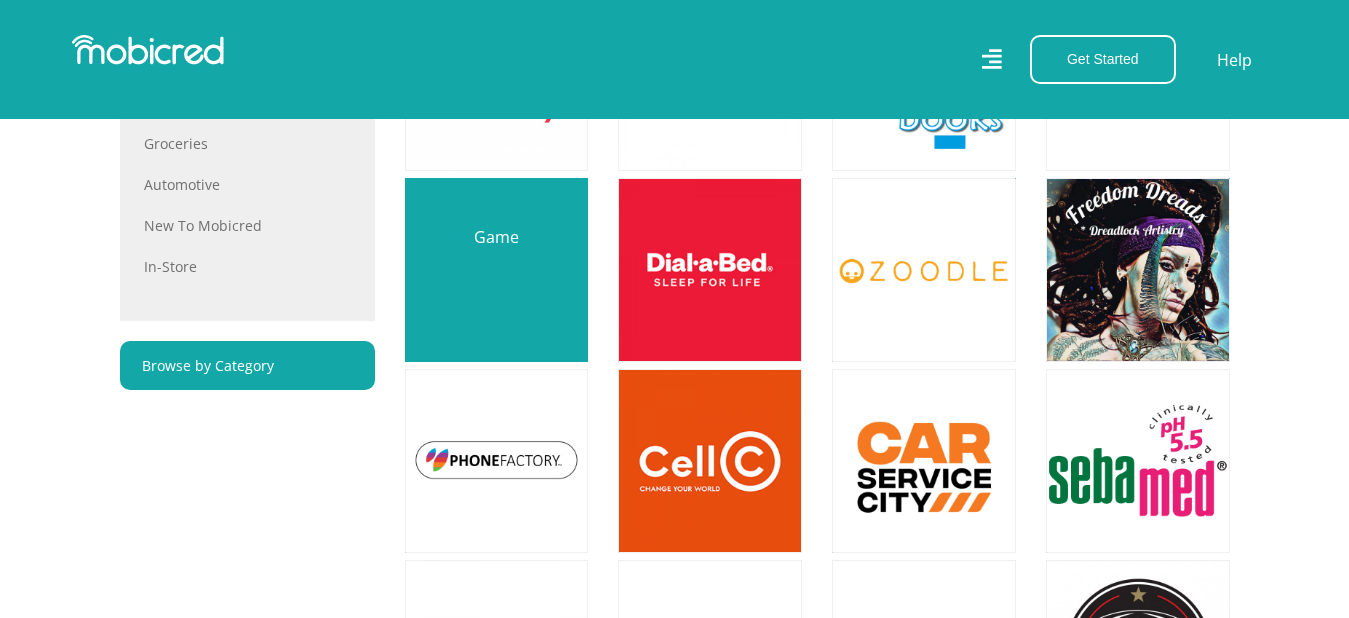 click at bounding box center (497, 270) 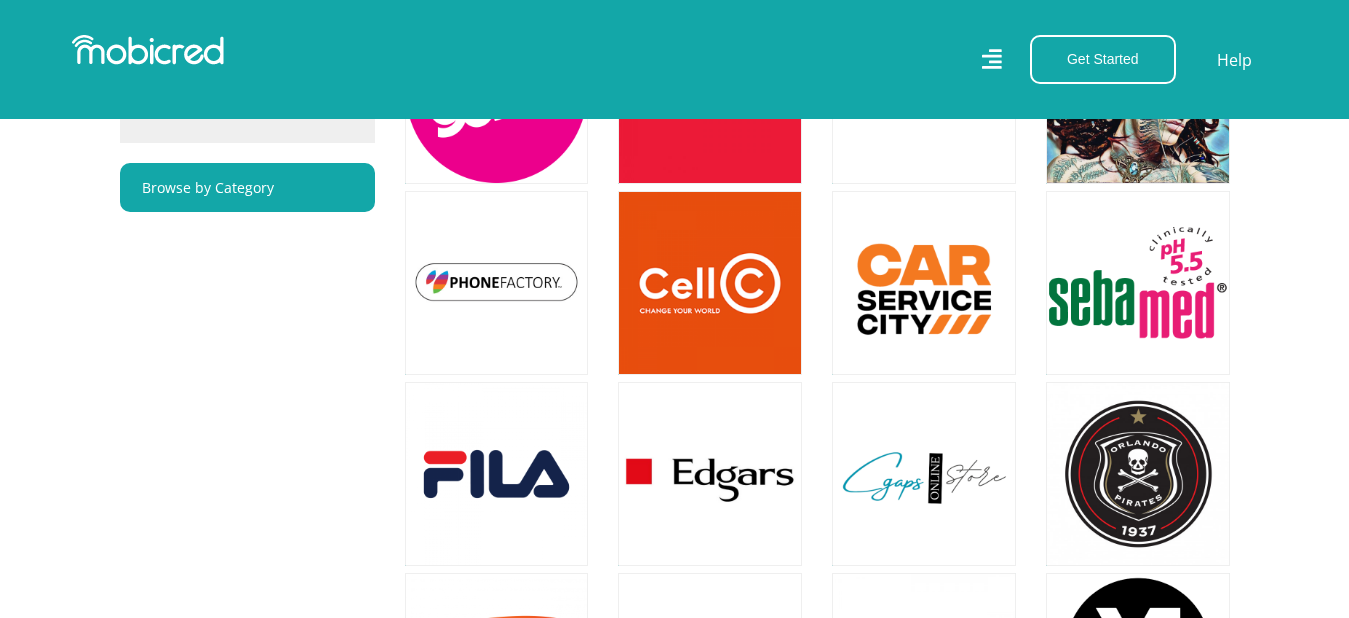 scroll, scrollTop: 1475, scrollLeft: 0, axis: vertical 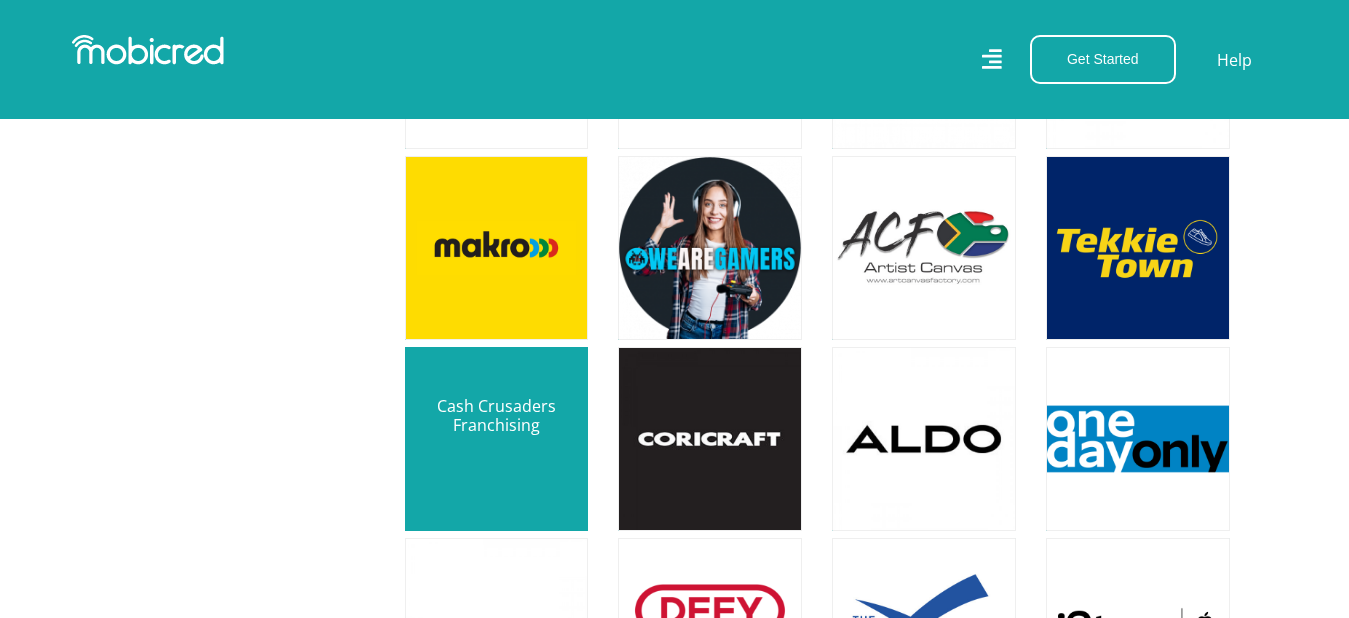 click at bounding box center [497, 439] 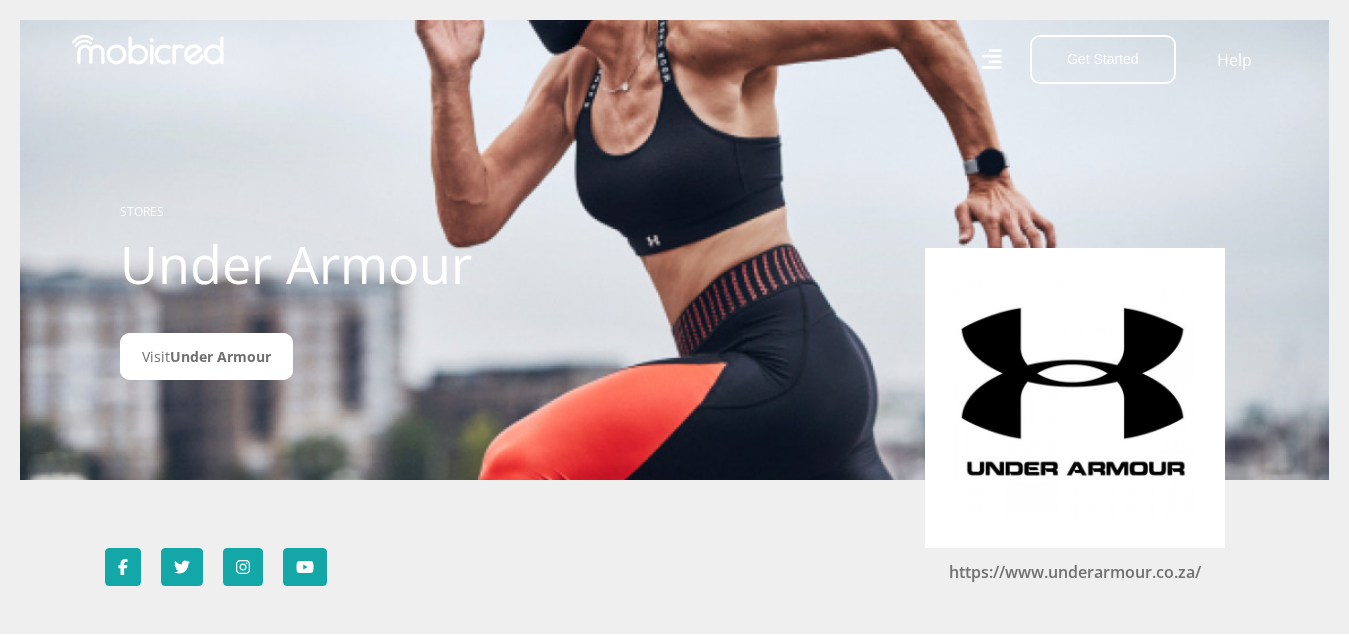 scroll, scrollTop: 0, scrollLeft: 0, axis: both 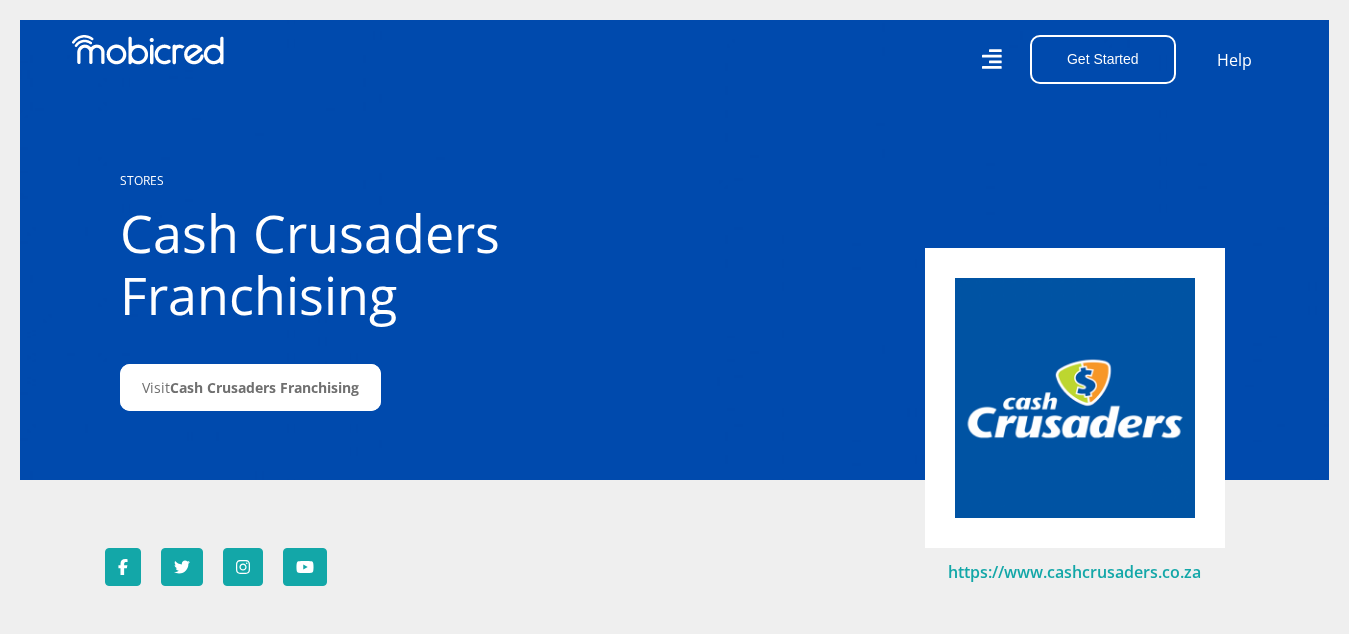 click on "https://www.cashcrusaders.co.za" at bounding box center (1074, 572) 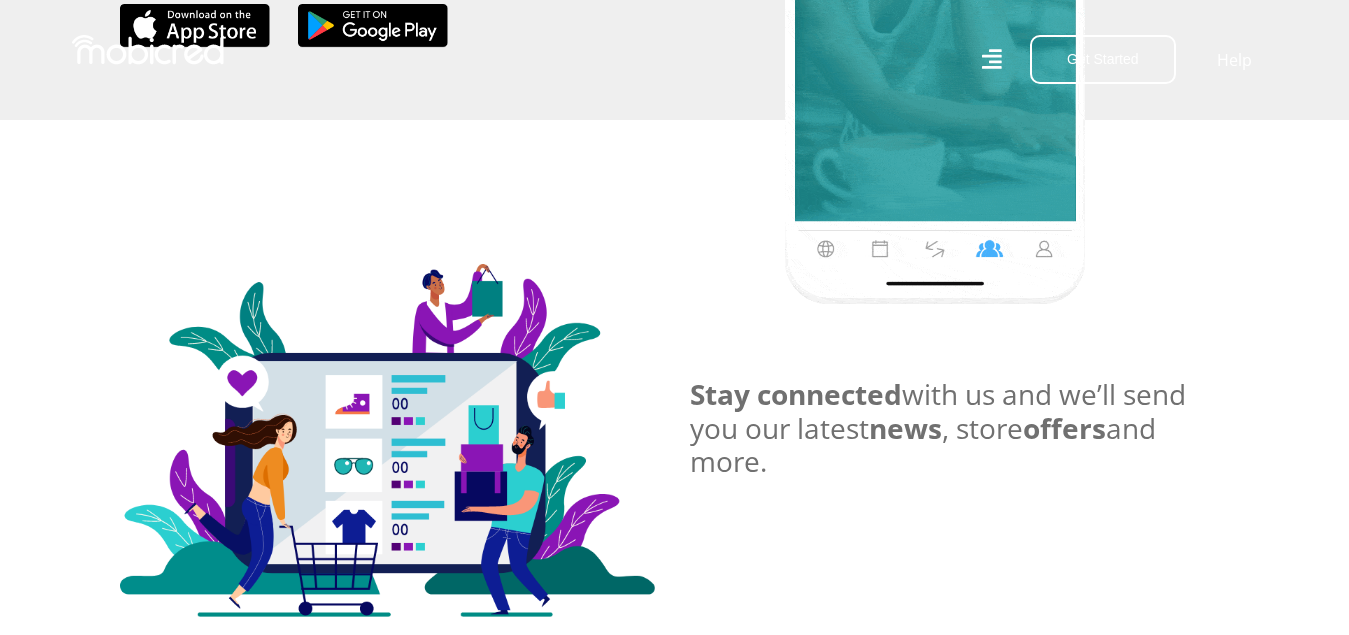 scroll, scrollTop: 0, scrollLeft: 0, axis: both 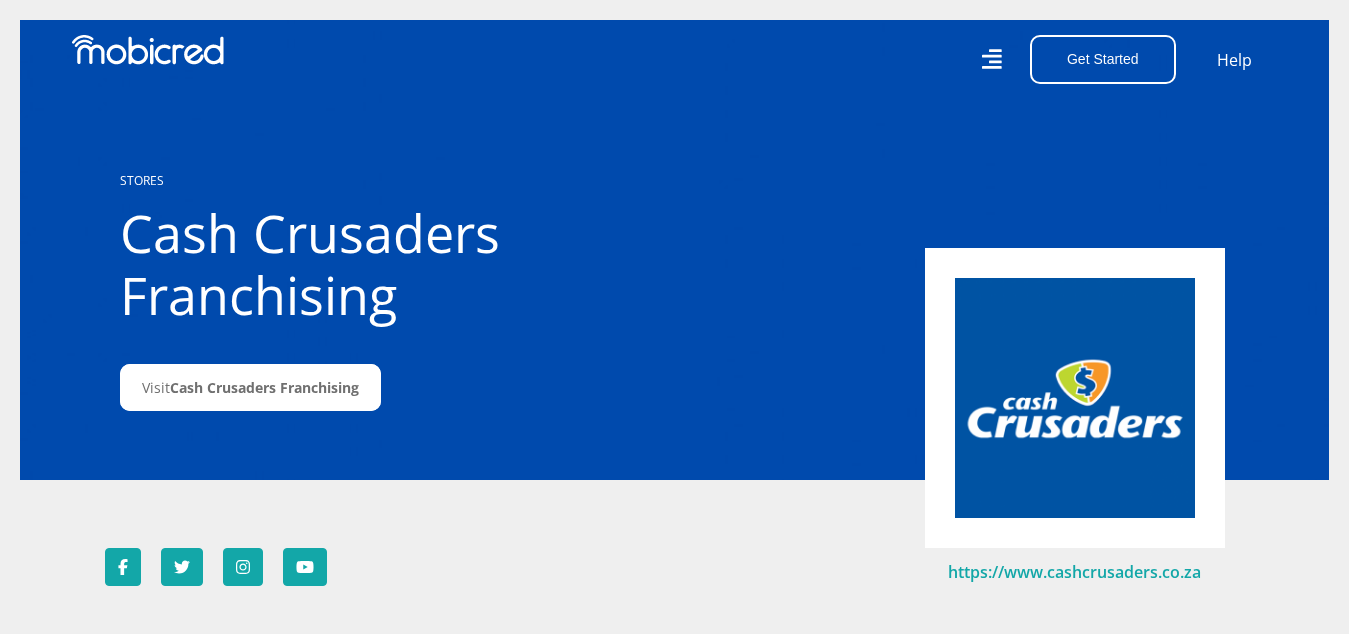 click on "https://www.cashcrusaders.co.za" at bounding box center [1074, 572] 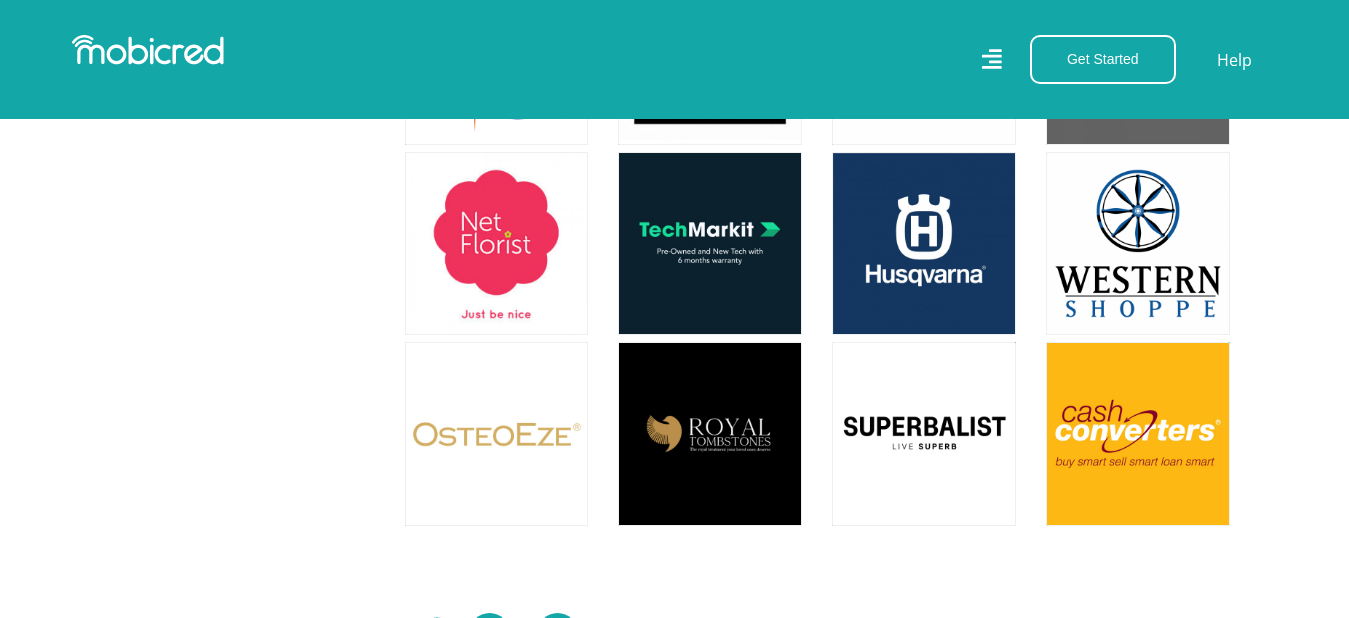 scroll, scrollTop: 7028, scrollLeft: 0, axis: vertical 